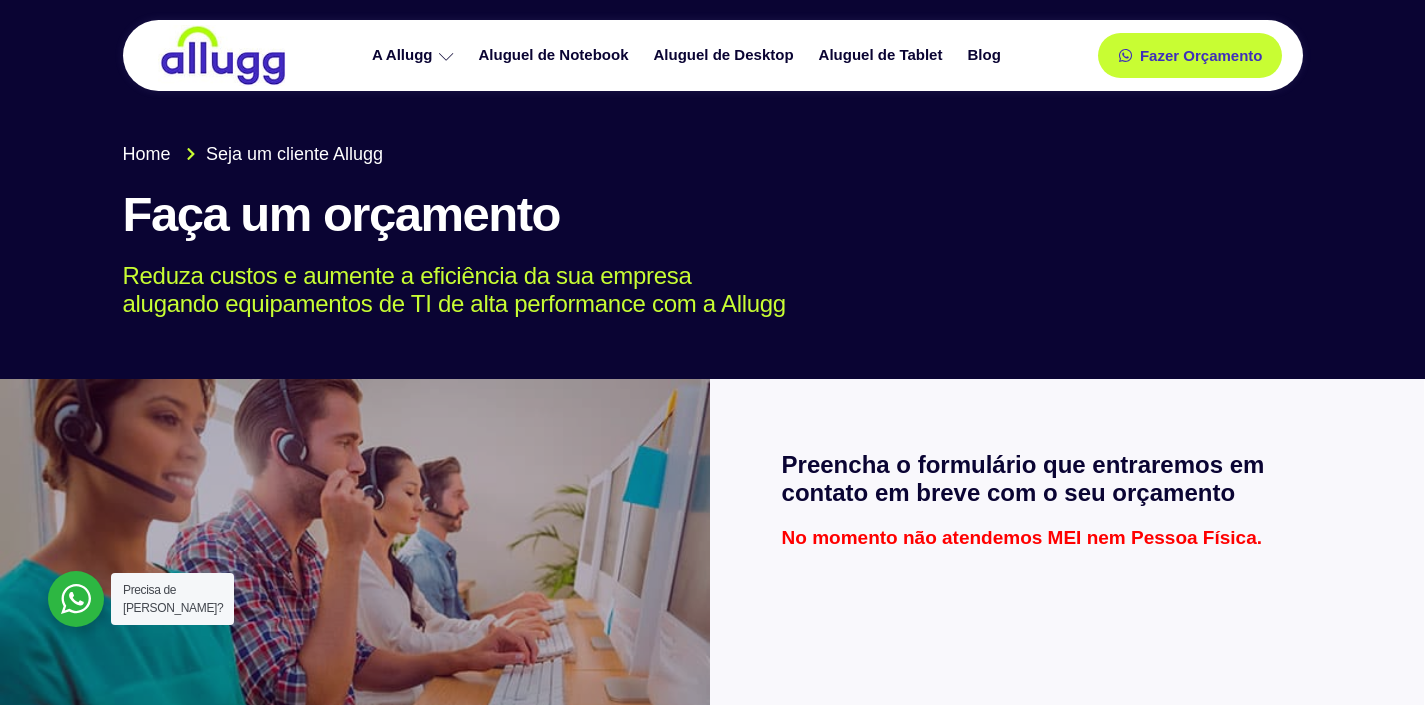 scroll, scrollTop: 1405, scrollLeft: 0, axis: vertical 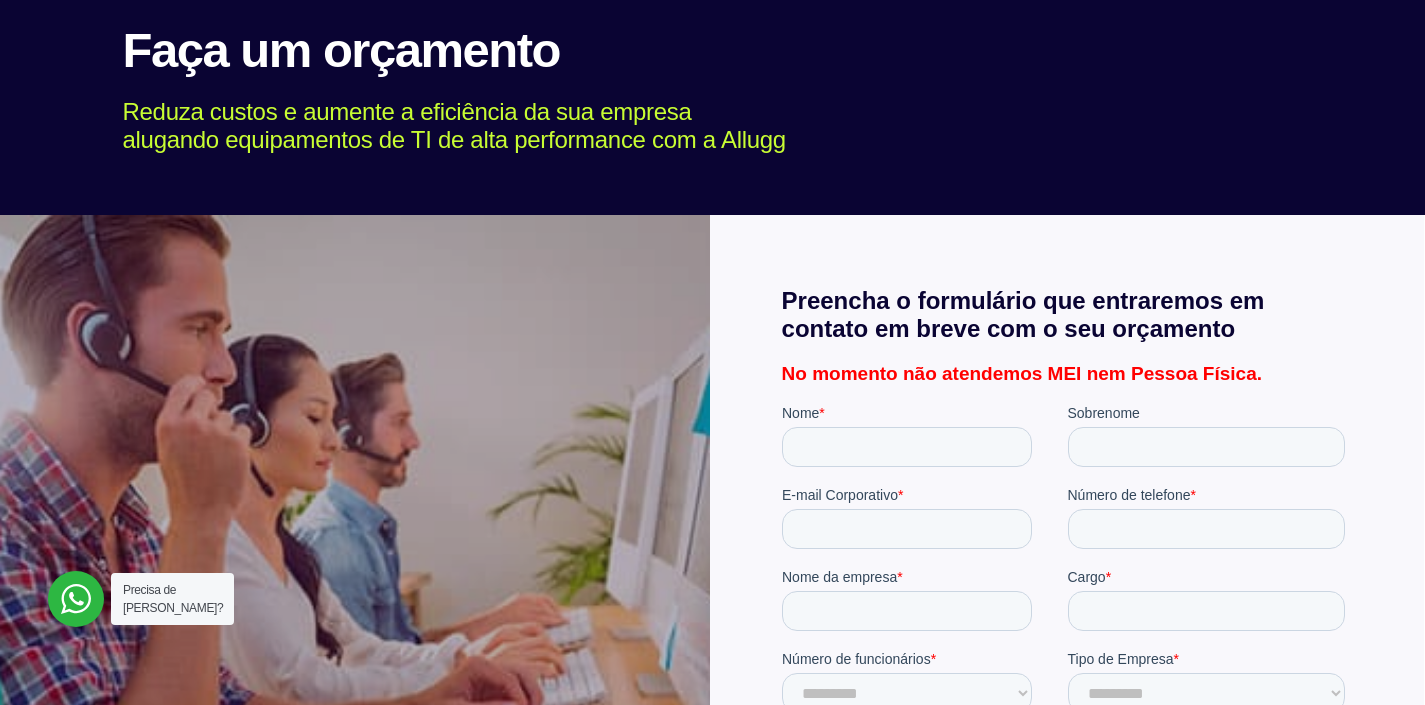 drag, startPoint x: 186, startPoint y: 60, endPoint x: 193, endPoint y: 50, distance: 12.206555 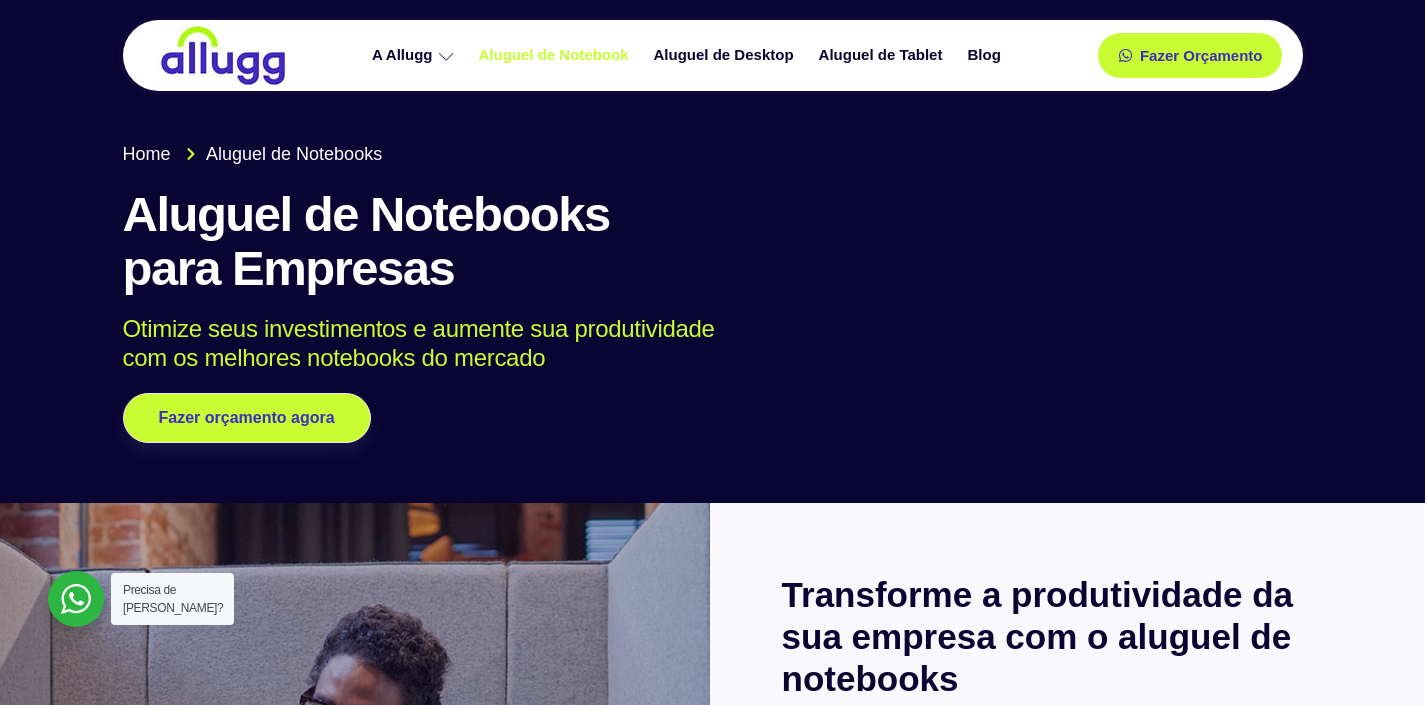 scroll, scrollTop: 46, scrollLeft: 0, axis: vertical 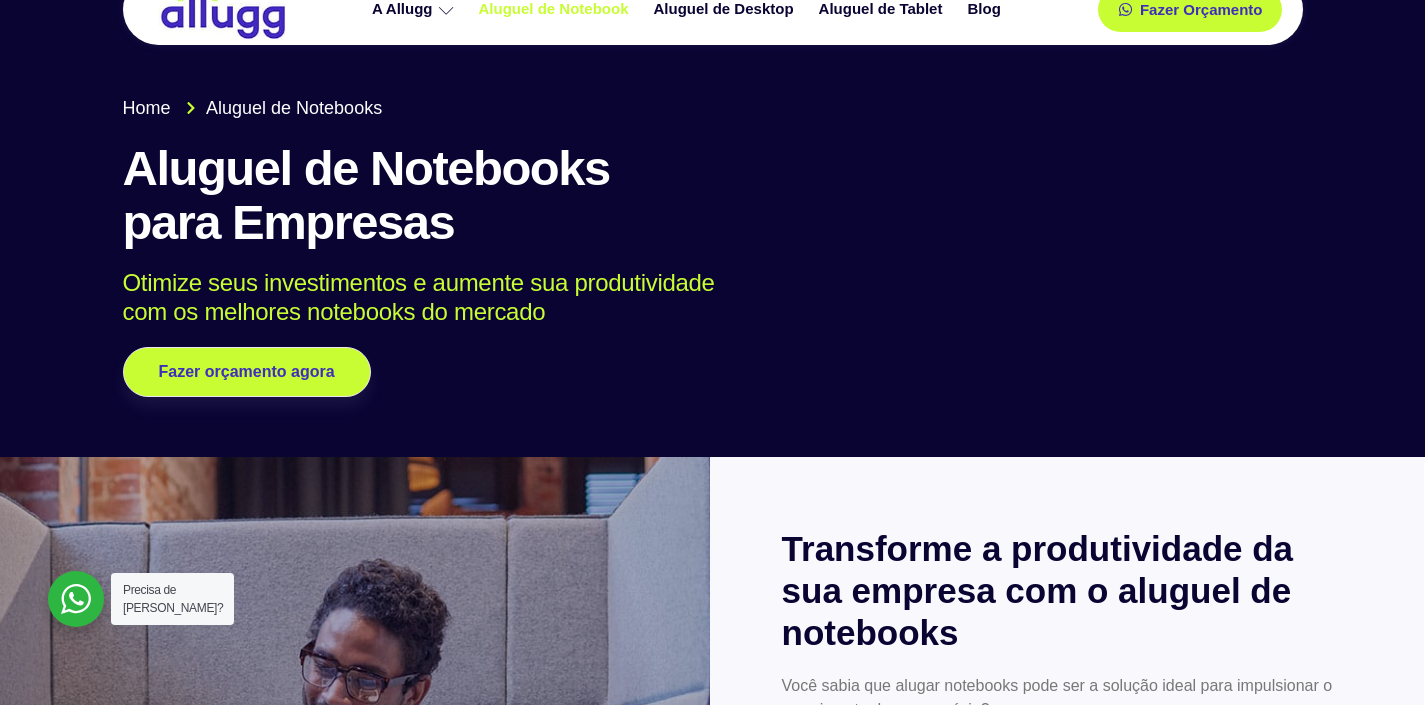click on "Home" at bounding box center [147, 108] 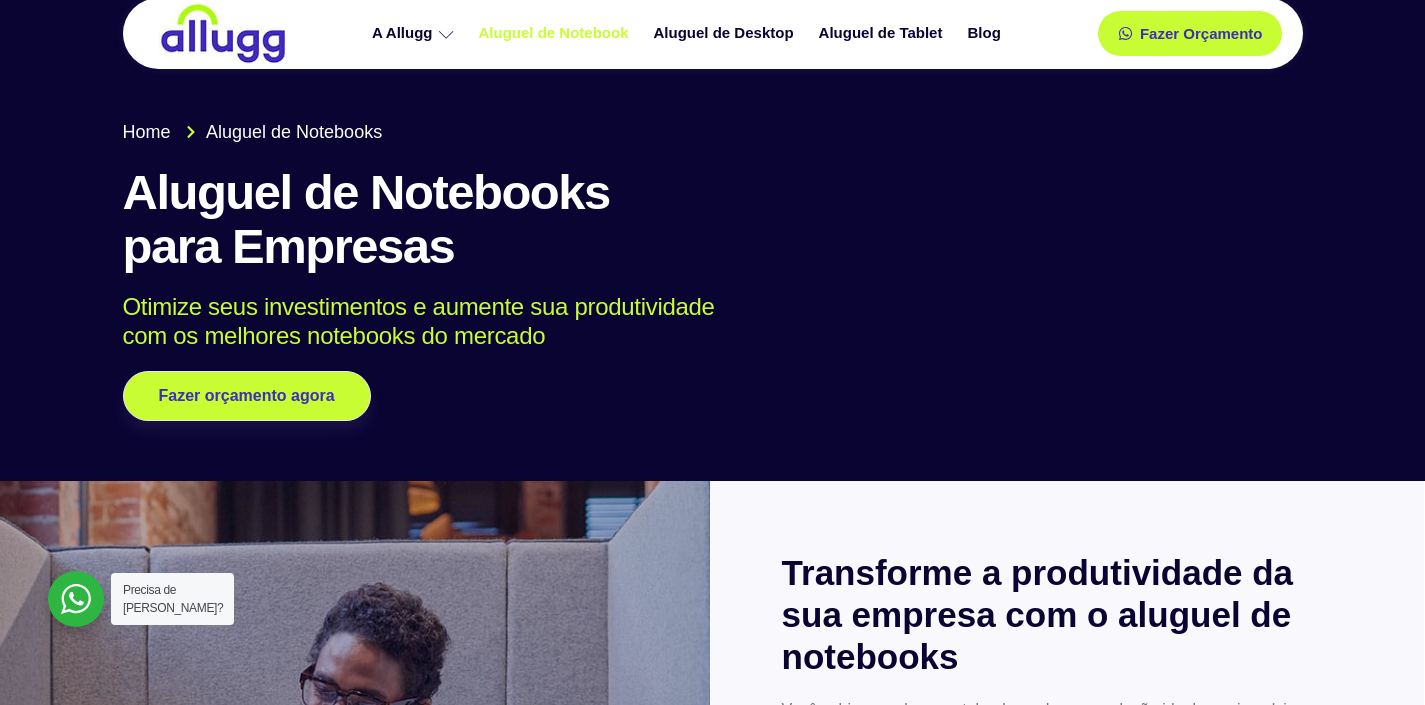 scroll, scrollTop: 0, scrollLeft: 0, axis: both 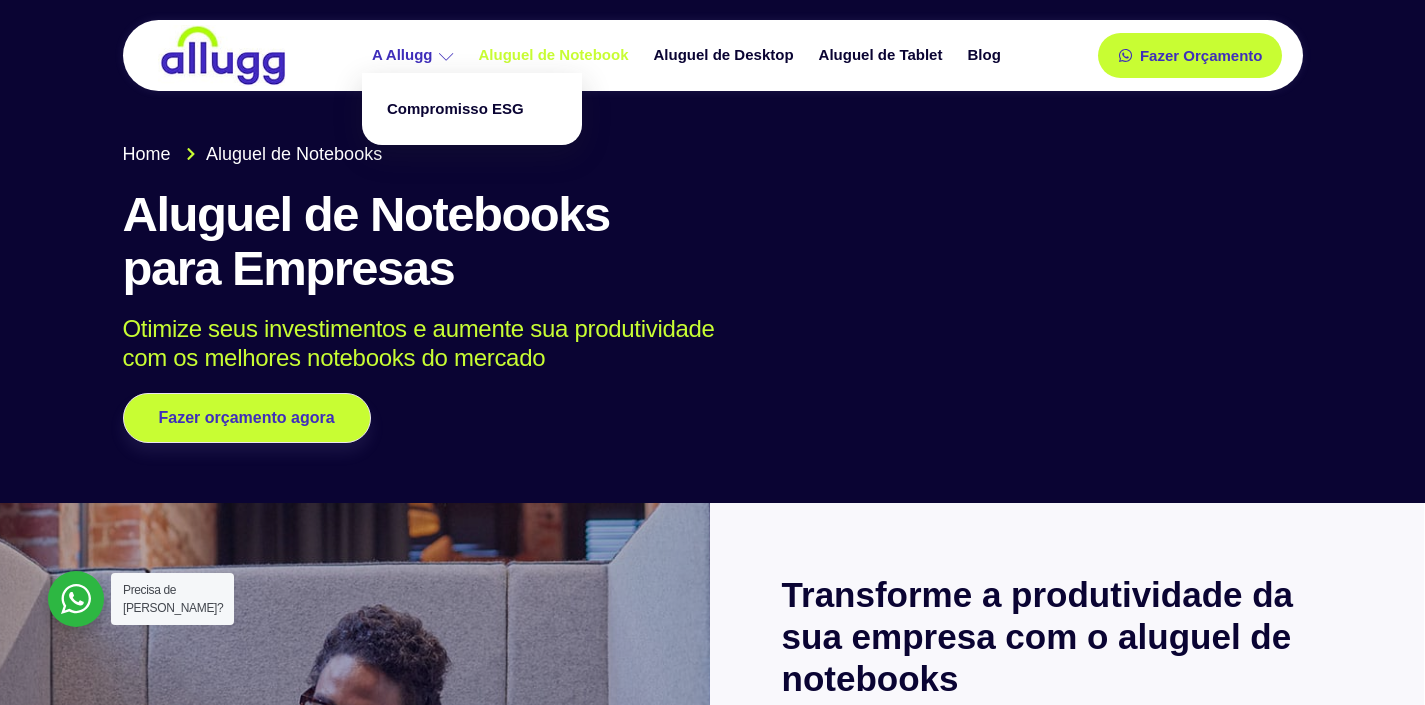click on "A Allugg" at bounding box center (415, 55) 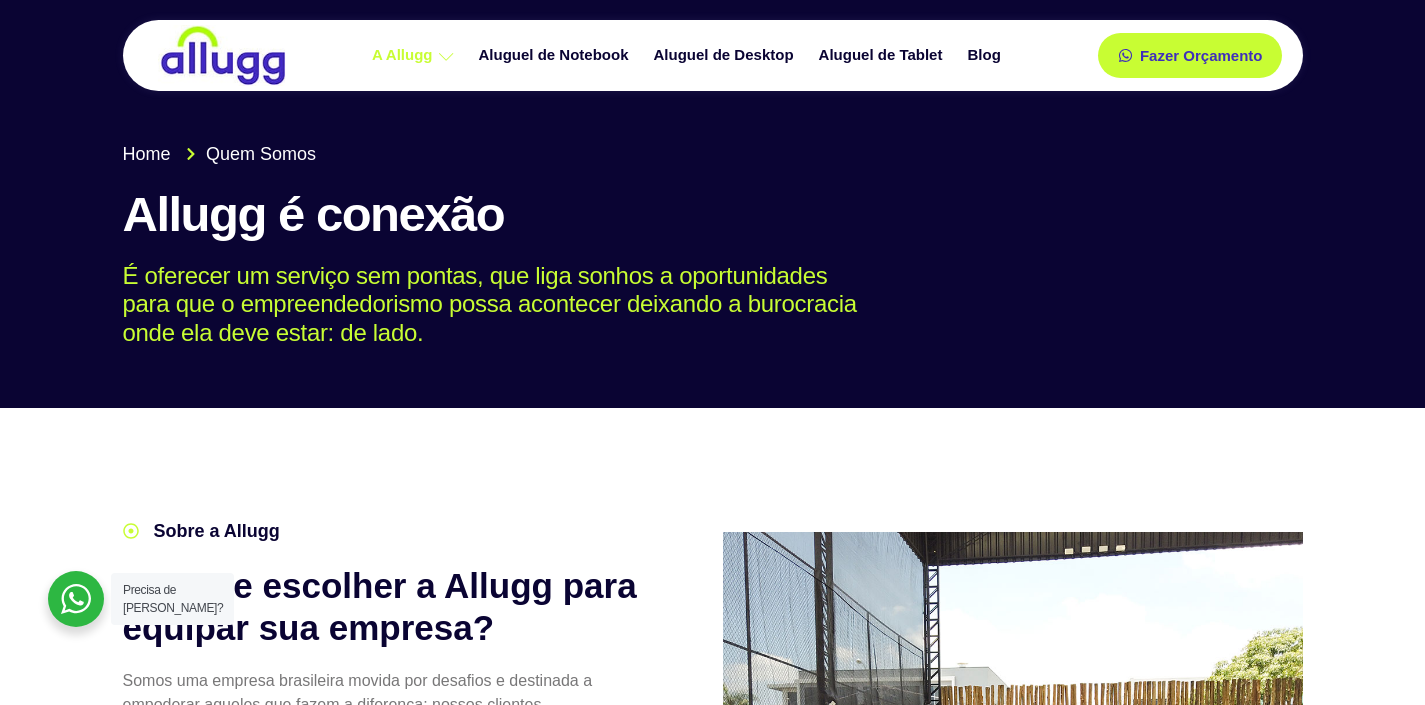 scroll, scrollTop: 0, scrollLeft: 0, axis: both 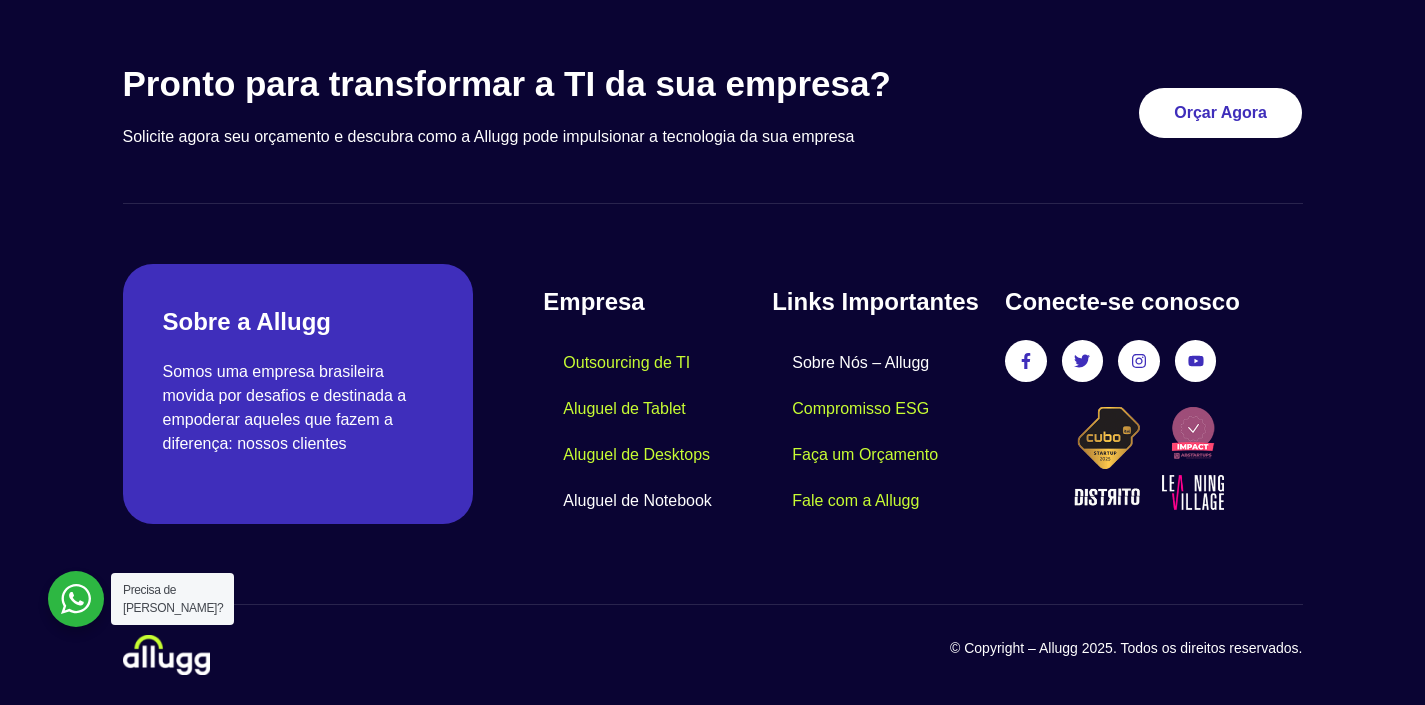 click on "Aluguel de Notebook" 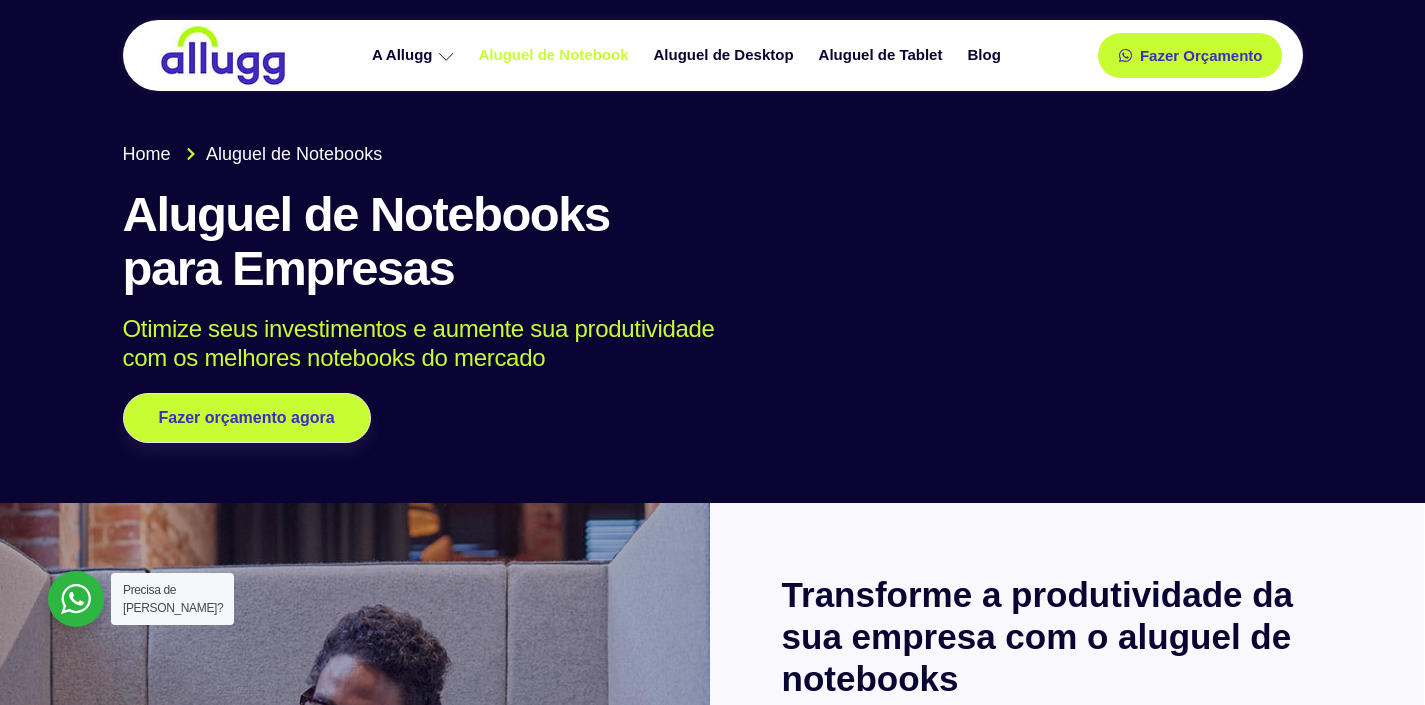 scroll, scrollTop: 0, scrollLeft: 0, axis: both 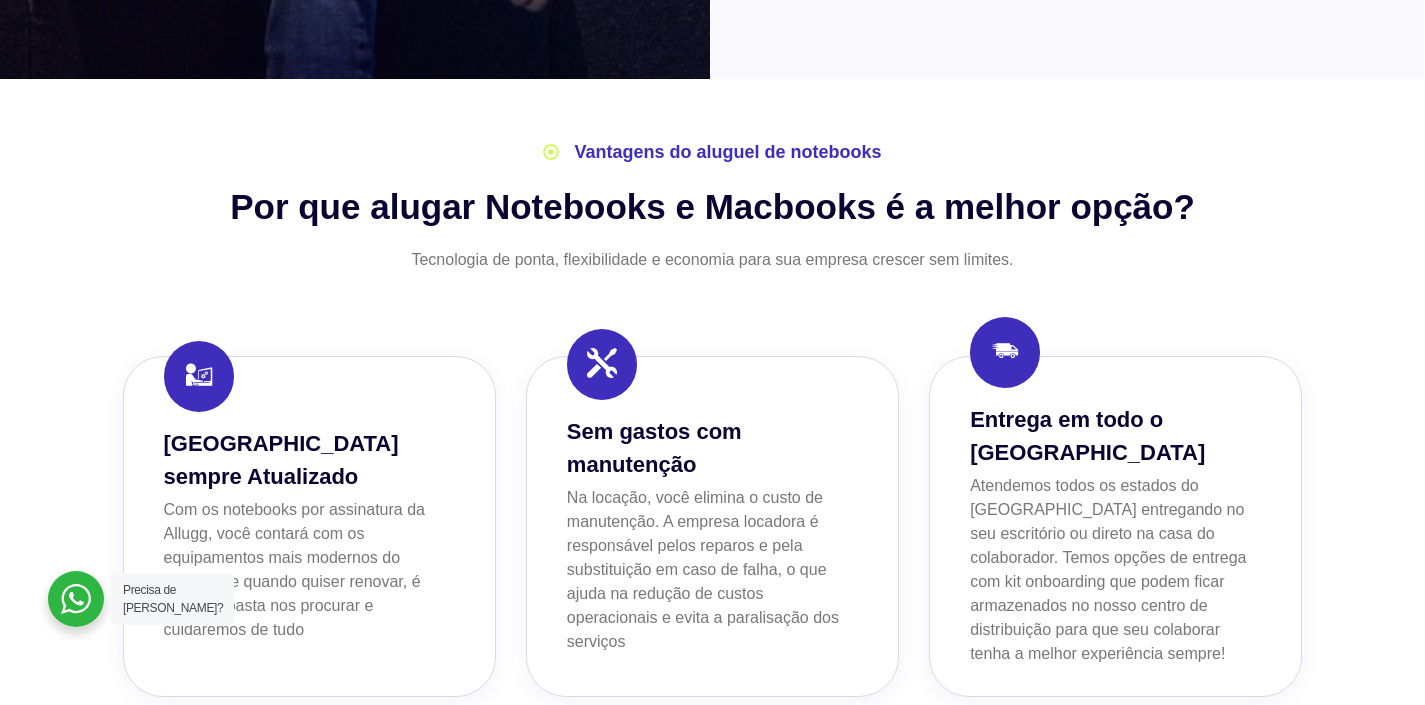 click at bounding box center (76, 599) 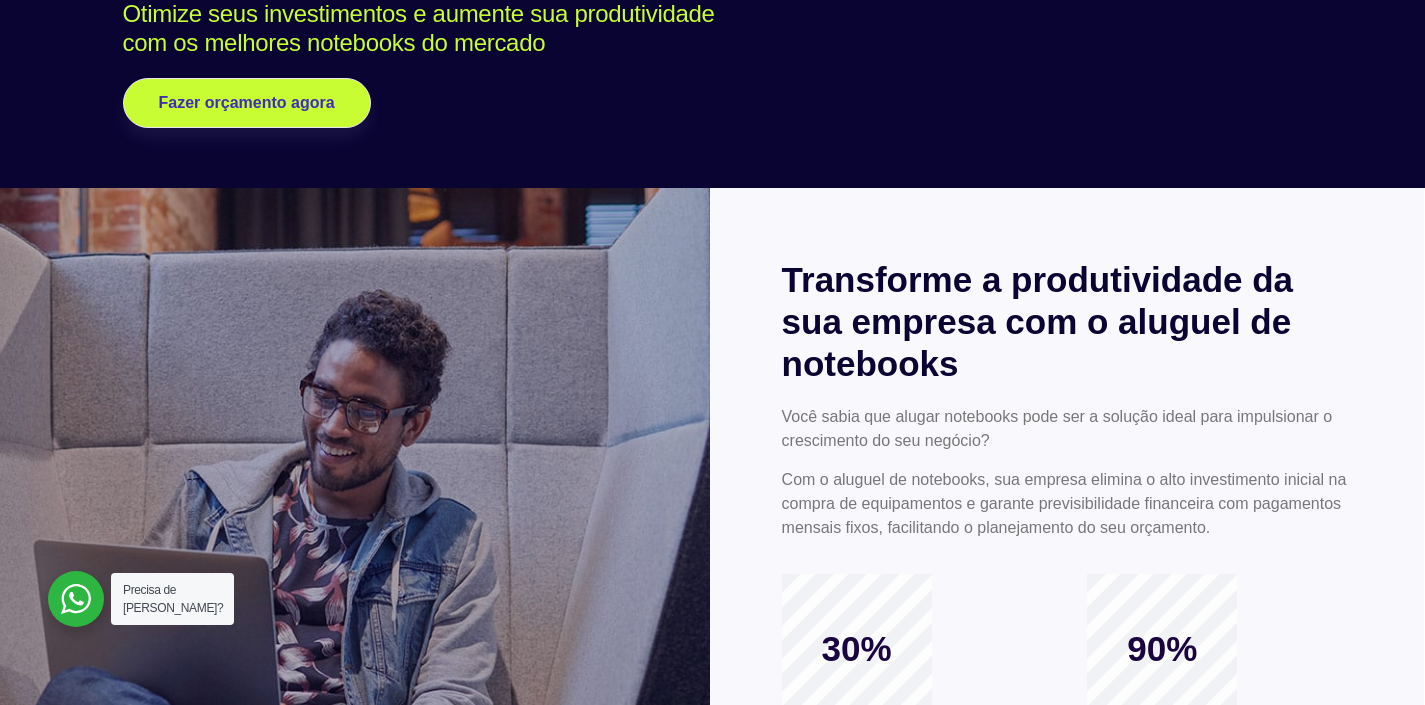 scroll, scrollTop: 0, scrollLeft: 0, axis: both 